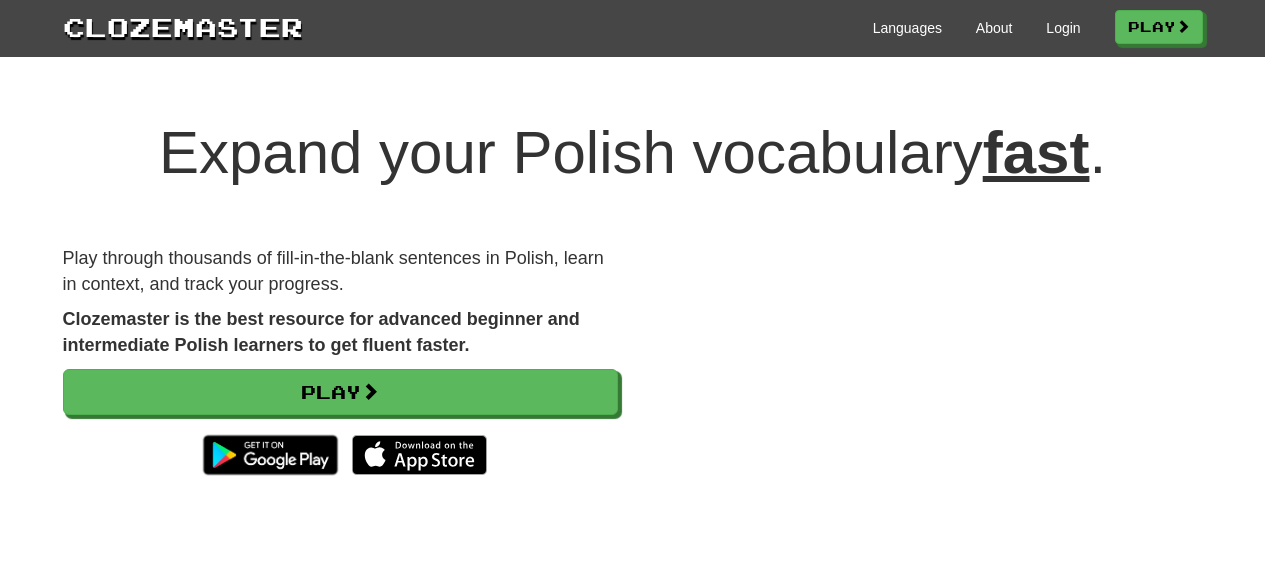 scroll, scrollTop: 0, scrollLeft: 0, axis: both 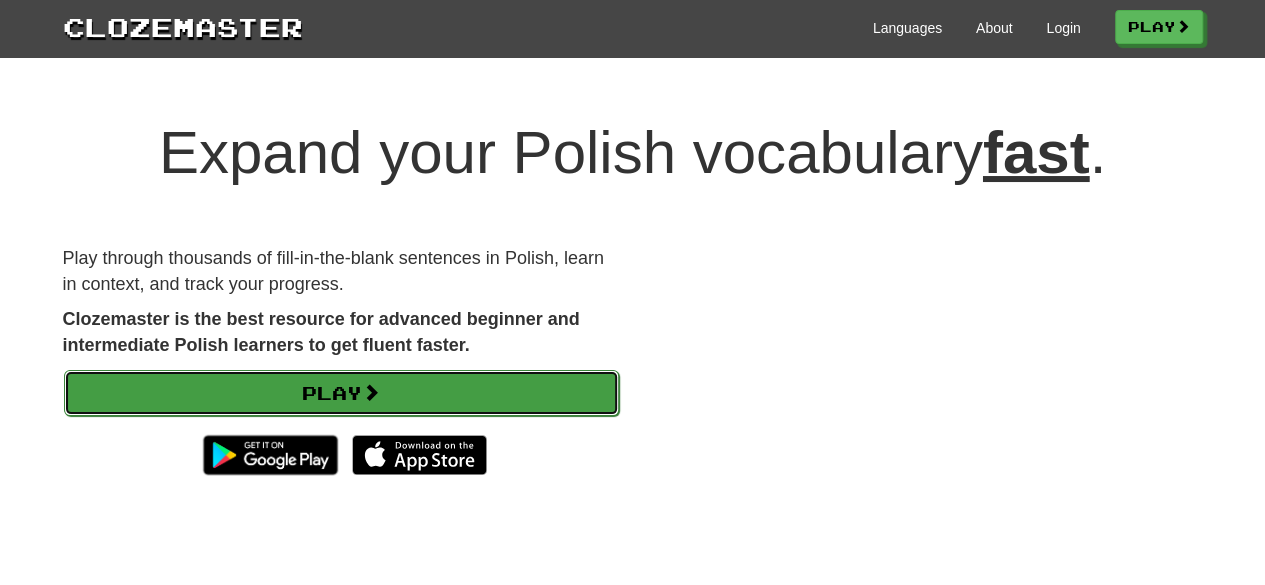 click on "Play" at bounding box center (341, 393) 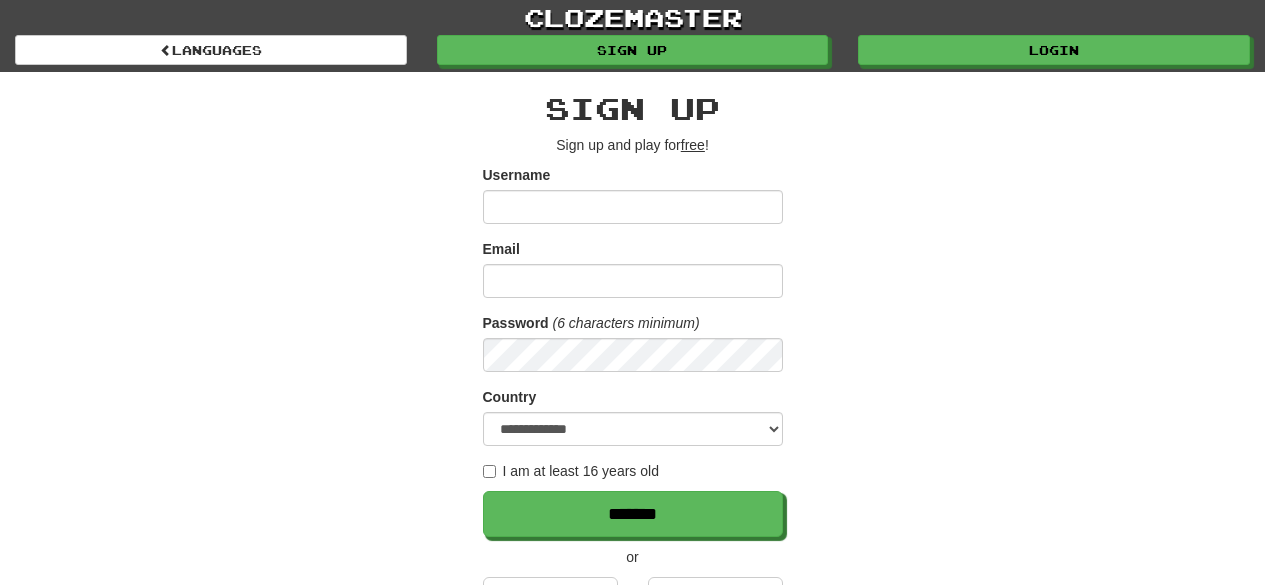 scroll, scrollTop: 0, scrollLeft: 0, axis: both 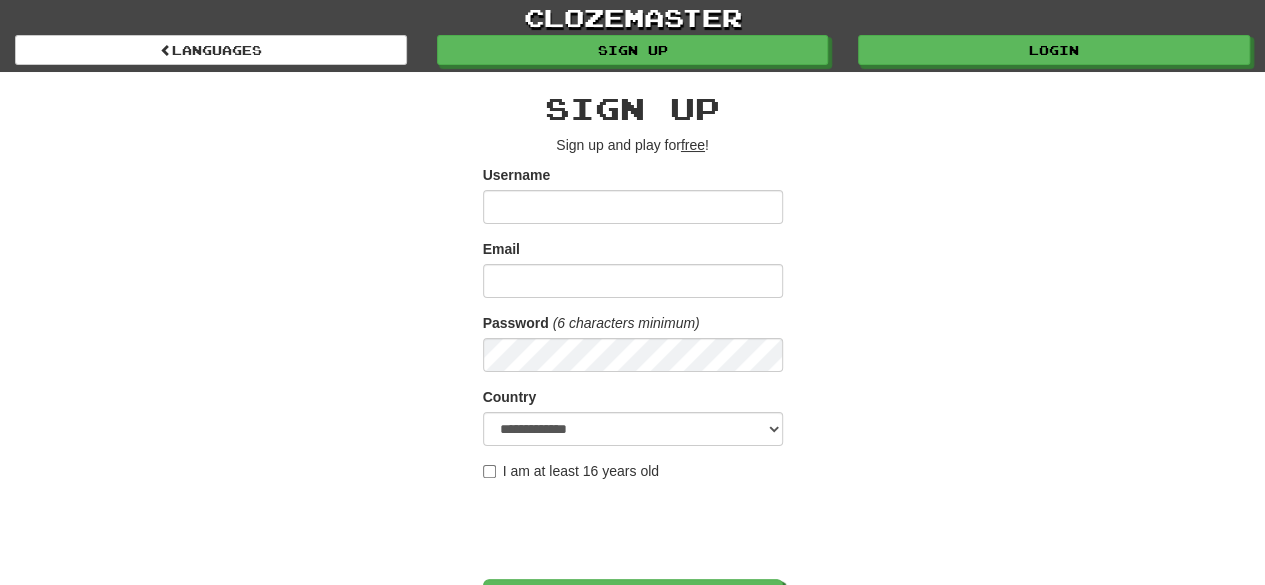 type on "********" 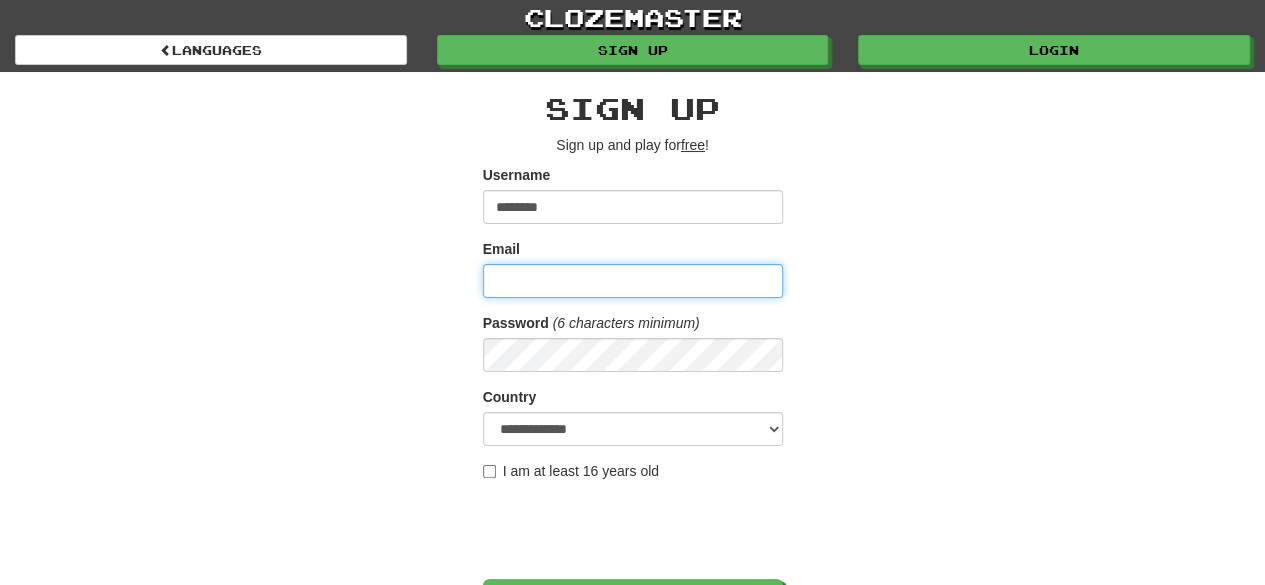 click on "Email" at bounding box center [633, 281] 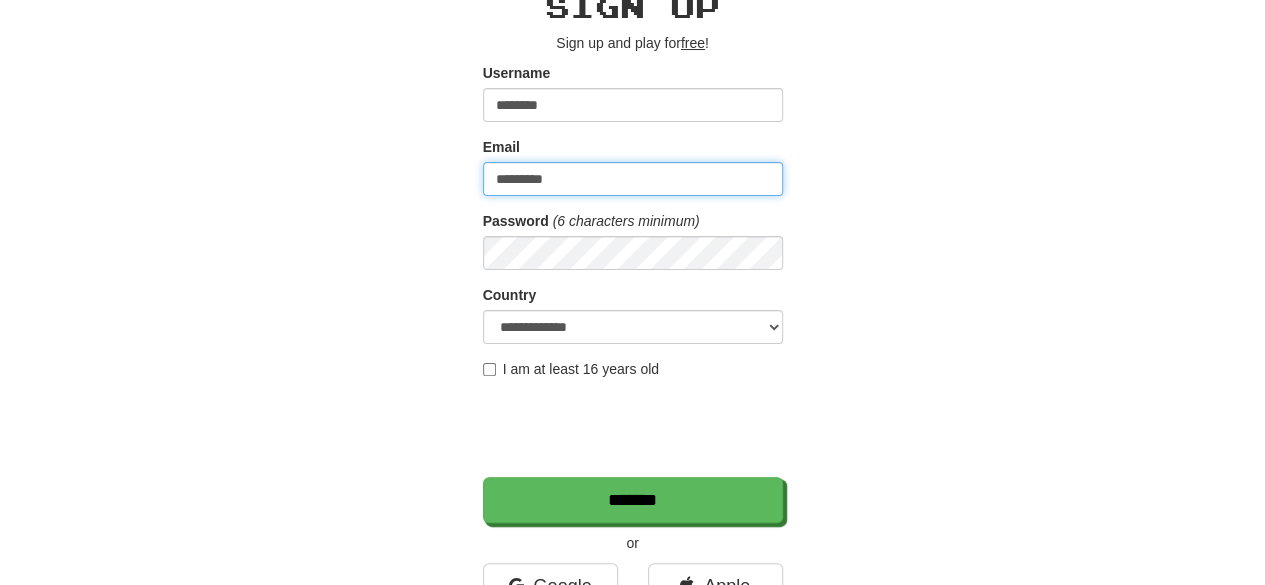 scroll, scrollTop: 0, scrollLeft: 0, axis: both 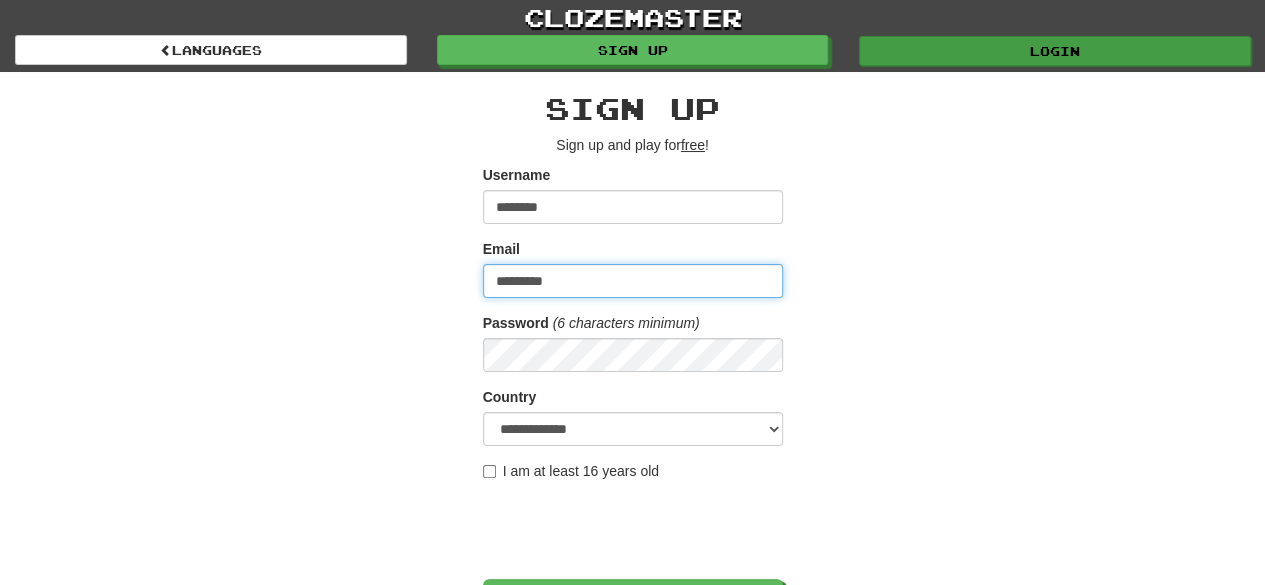 type on "*********" 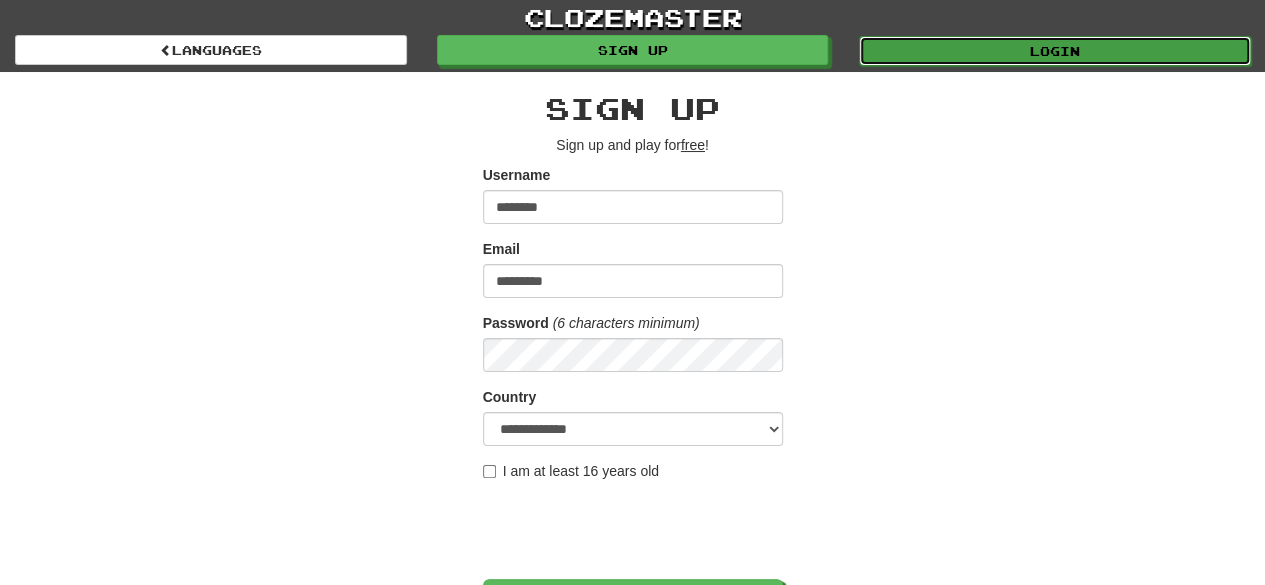 click on "Login" at bounding box center (1055, 51) 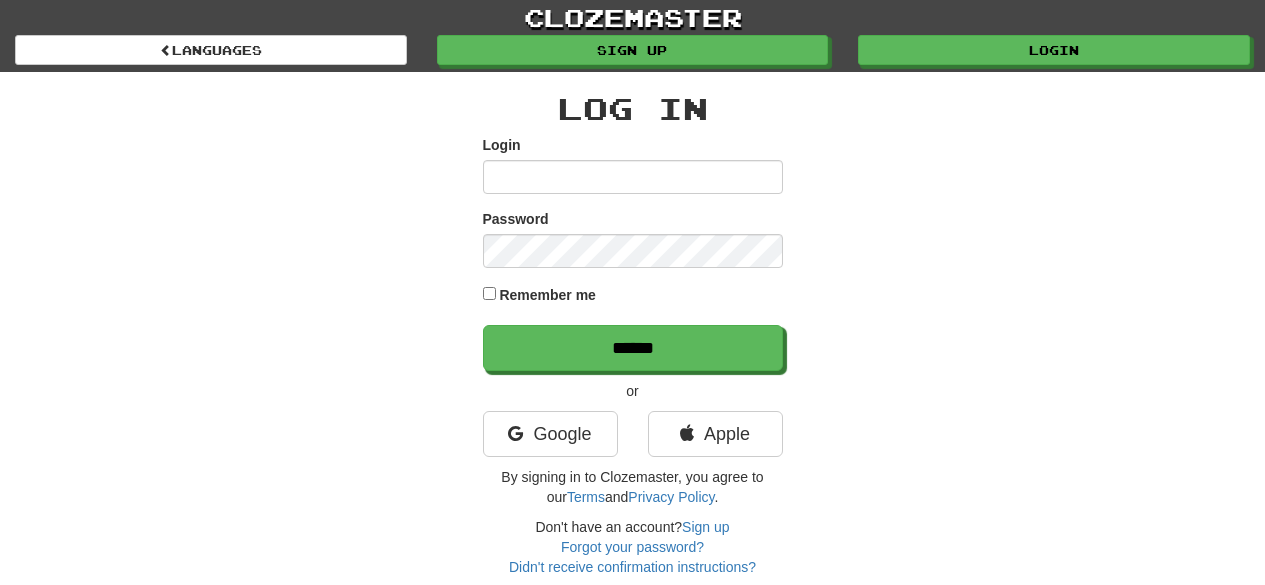 scroll, scrollTop: 0, scrollLeft: 0, axis: both 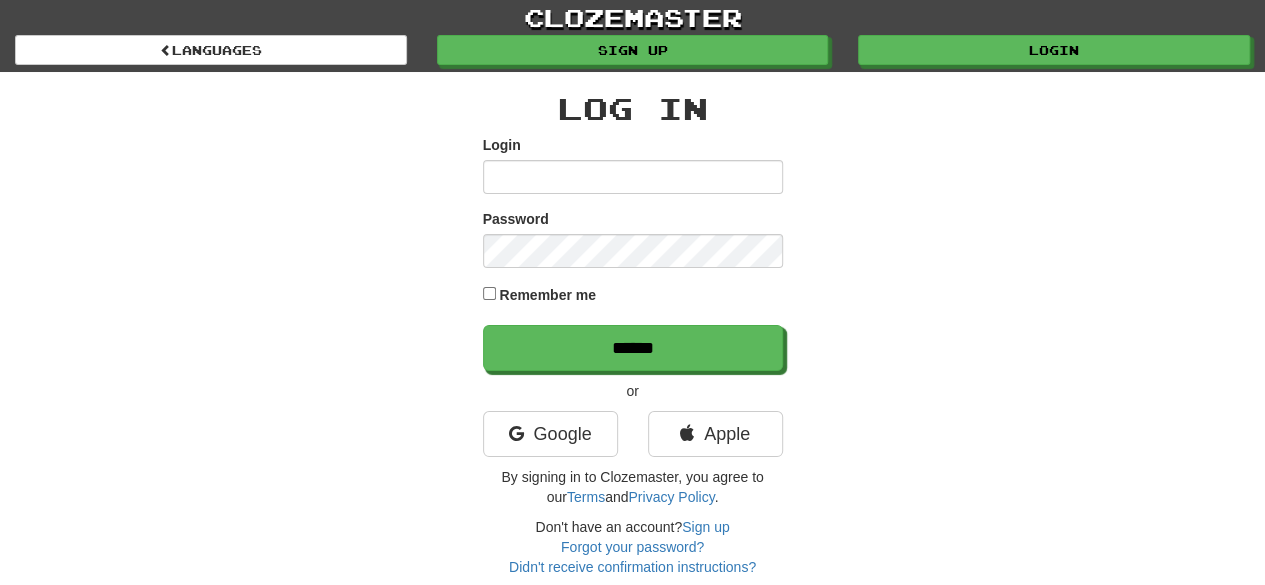 type on "********" 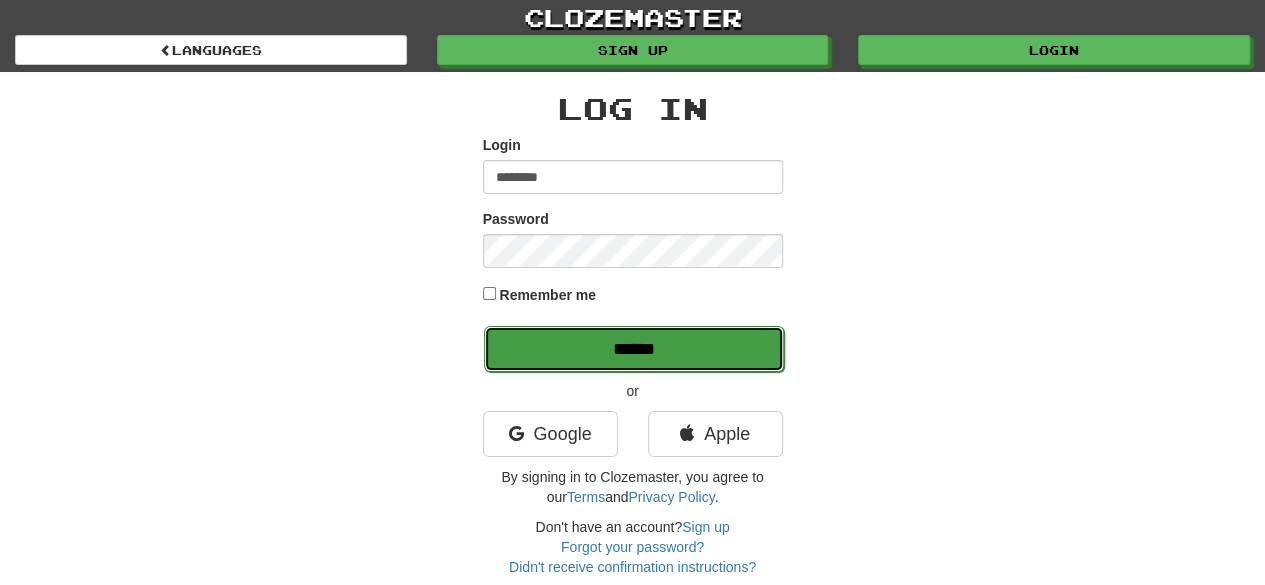 click on "******" at bounding box center [634, 349] 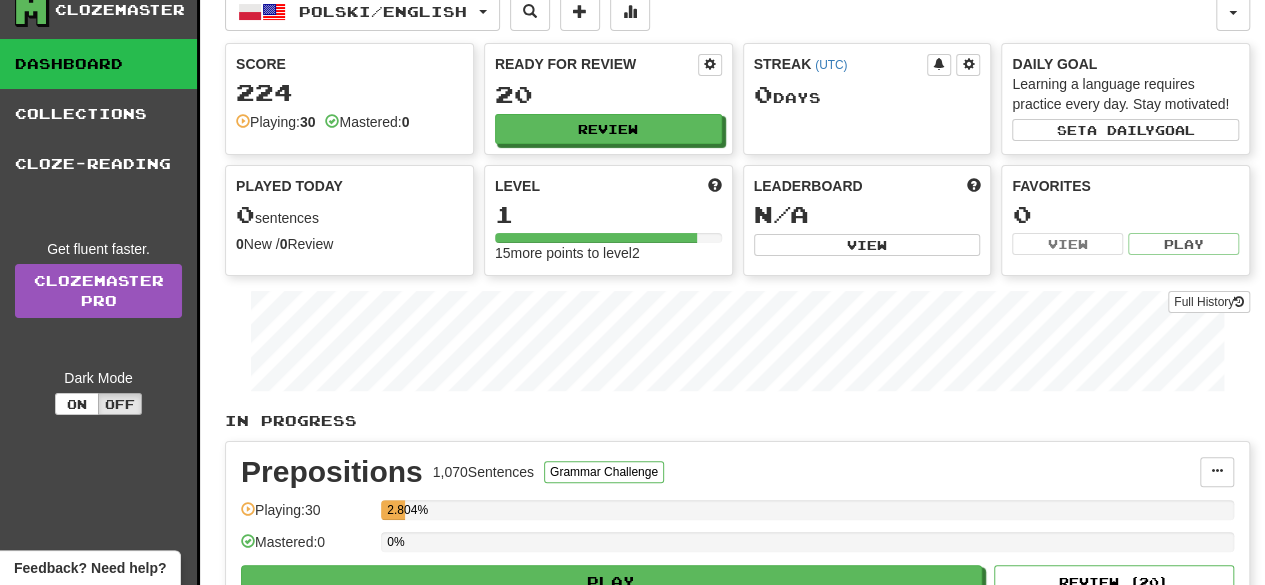 scroll, scrollTop: 21, scrollLeft: 0, axis: vertical 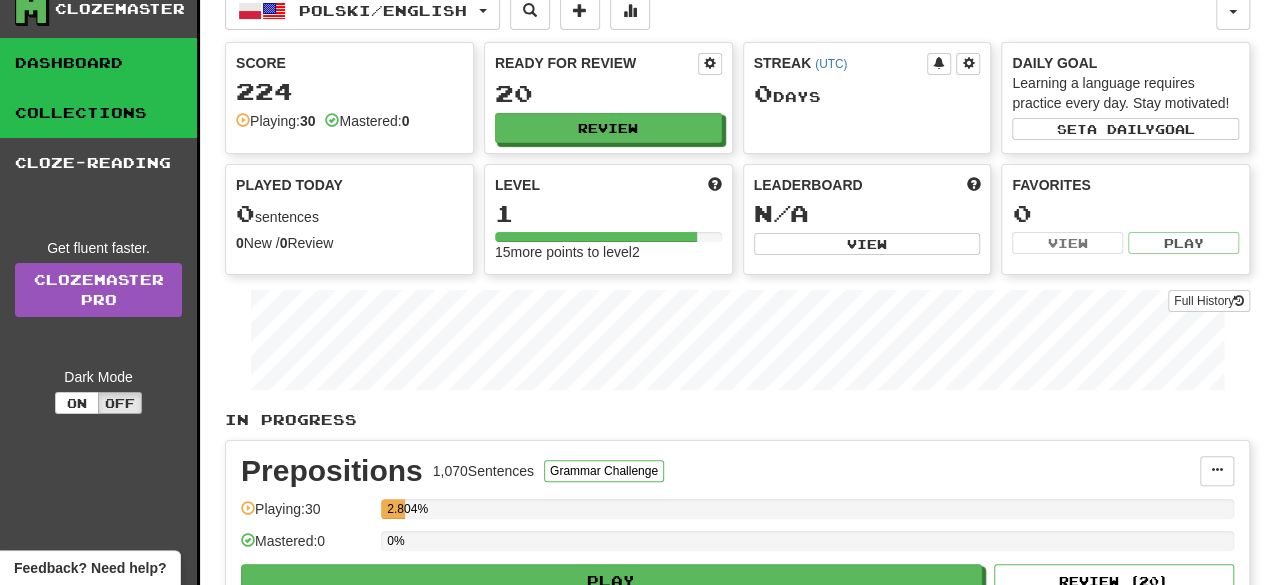 click on "Collections" at bounding box center [98, 113] 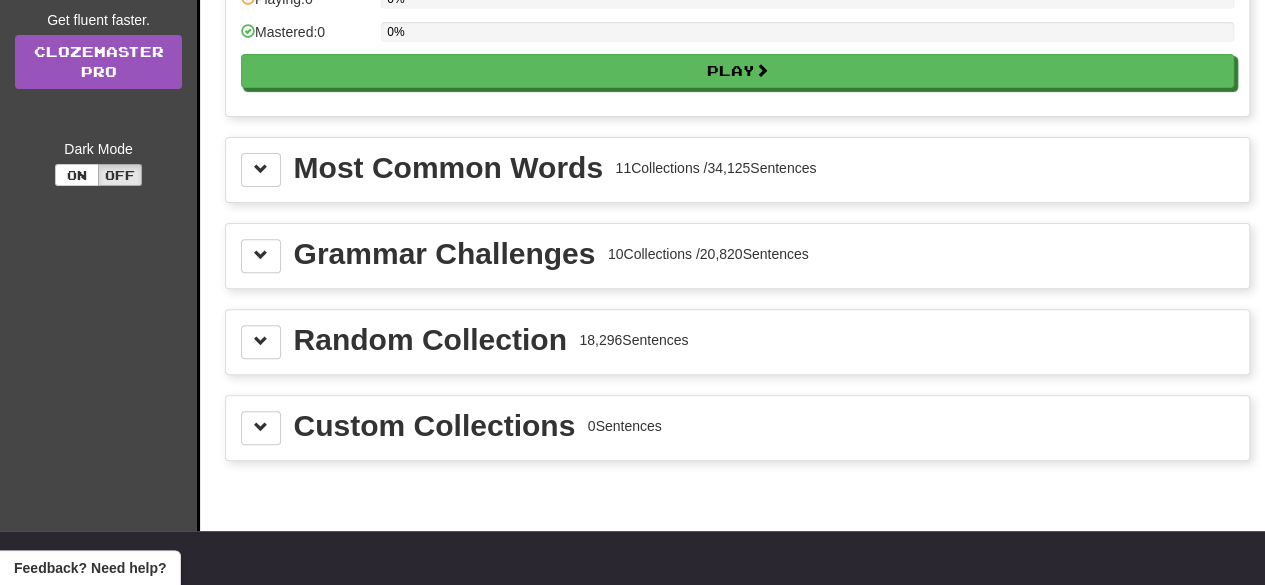 scroll, scrollTop: 251, scrollLeft: 0, axis: vertical 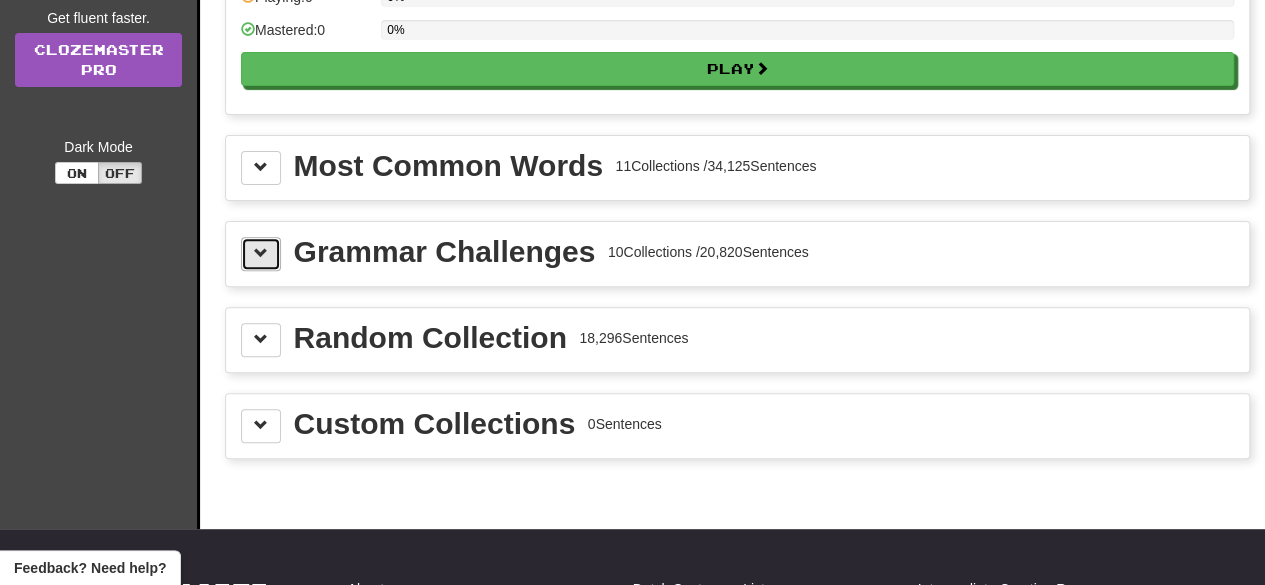 click at bounding box center [261, 254] 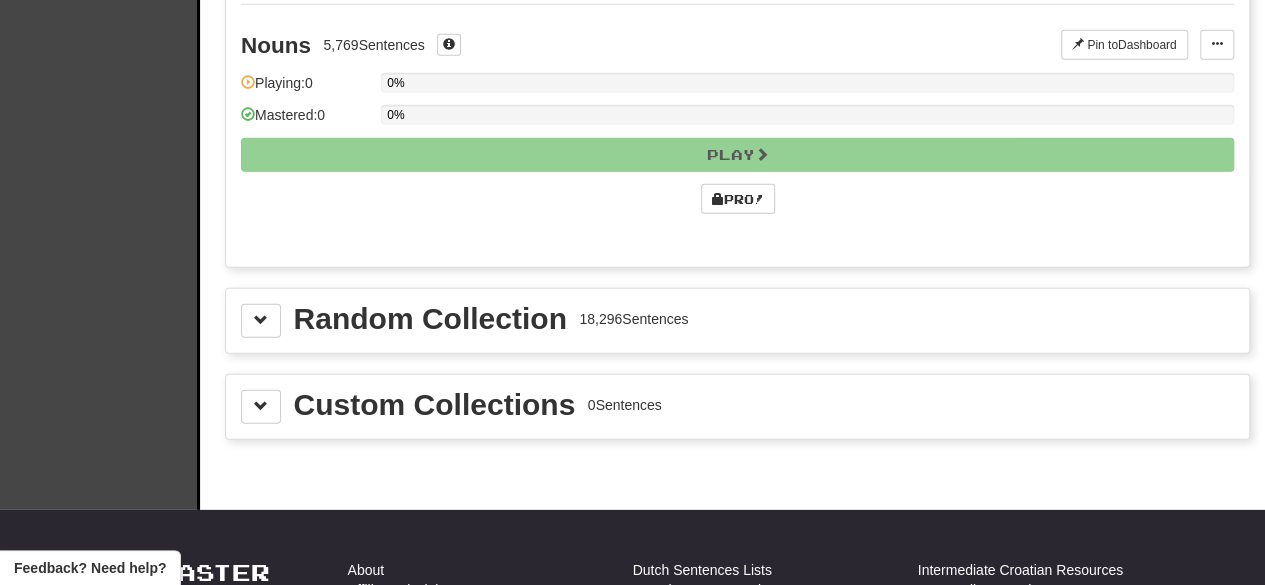 scroll, scrollTop: 2704, scrollLeft: 0, axis: vertical 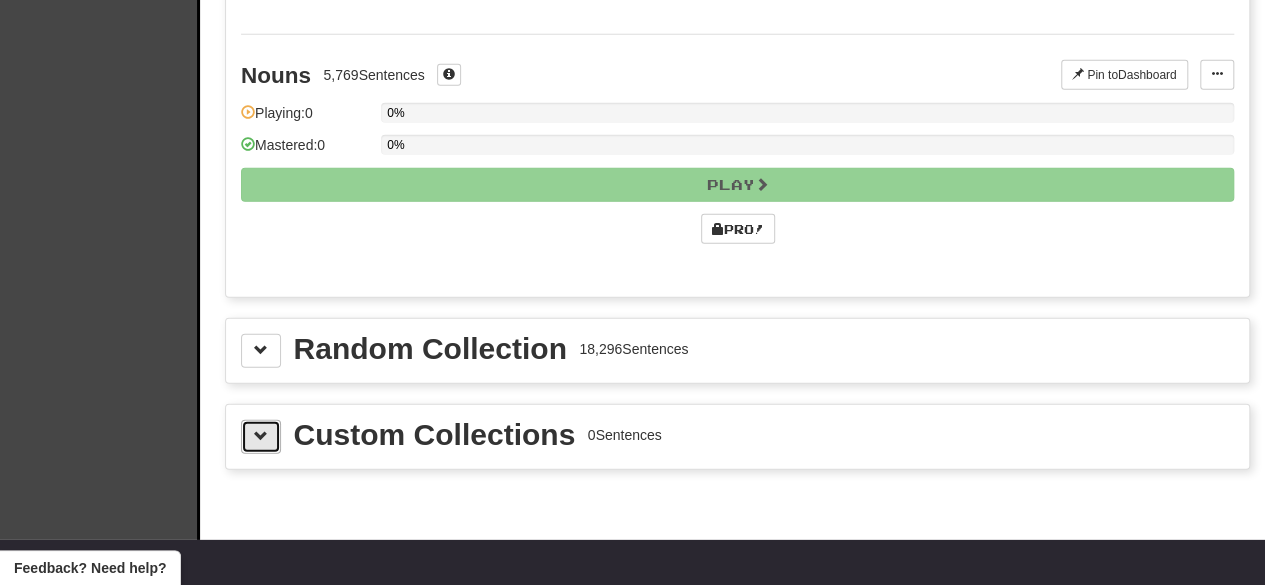 click at bounding box center (261, 437) 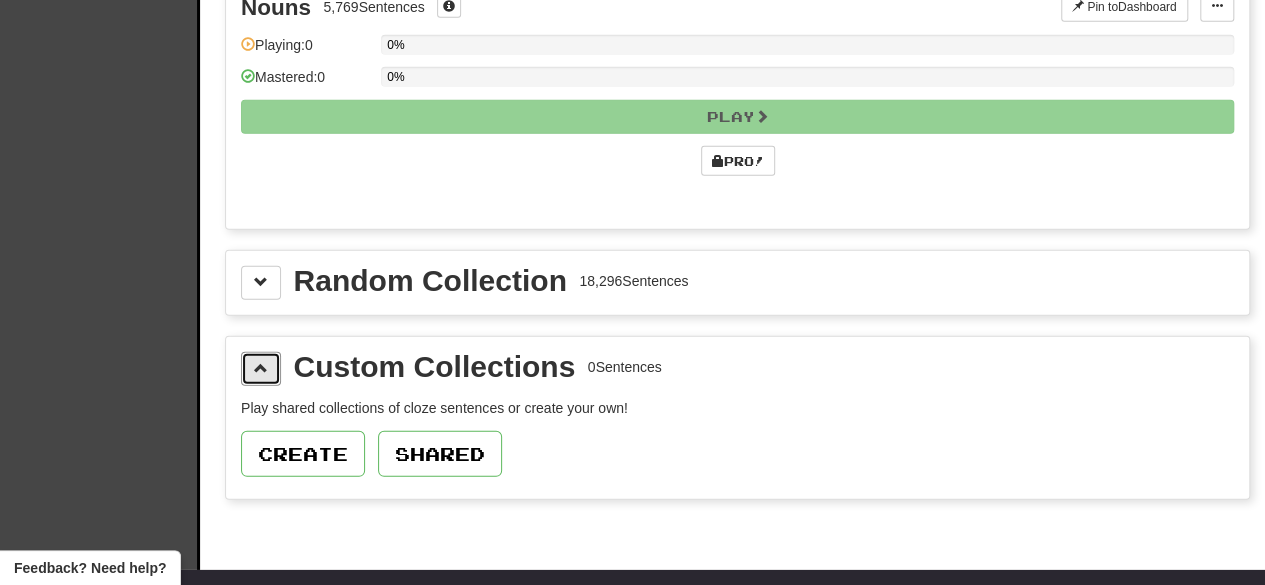 scroll, scrollTop: 2710, scrollLeft: 0, axis: vertical 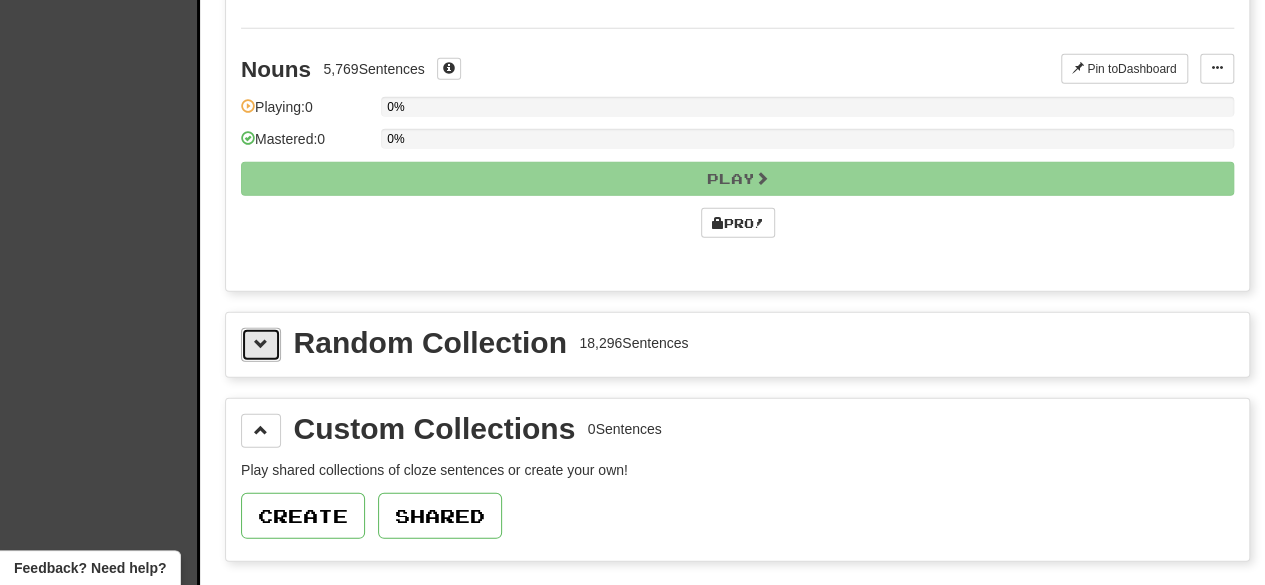 click at bounding box center (261, 345) 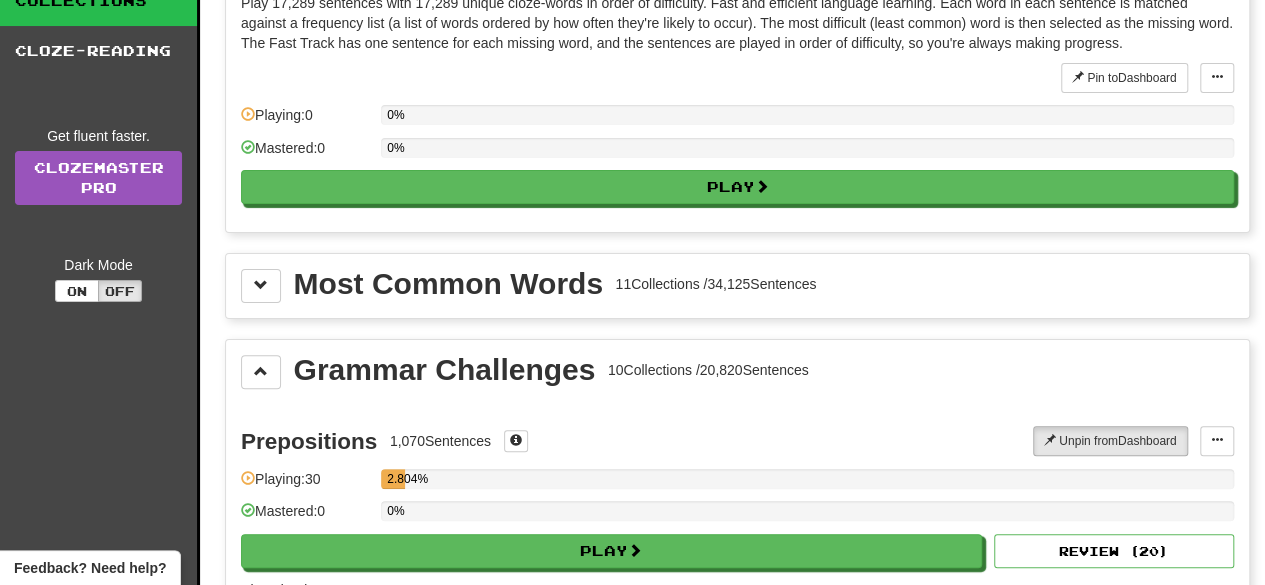 scroll, scrollTop: 135, scrollLeft: 0, axis: vertical 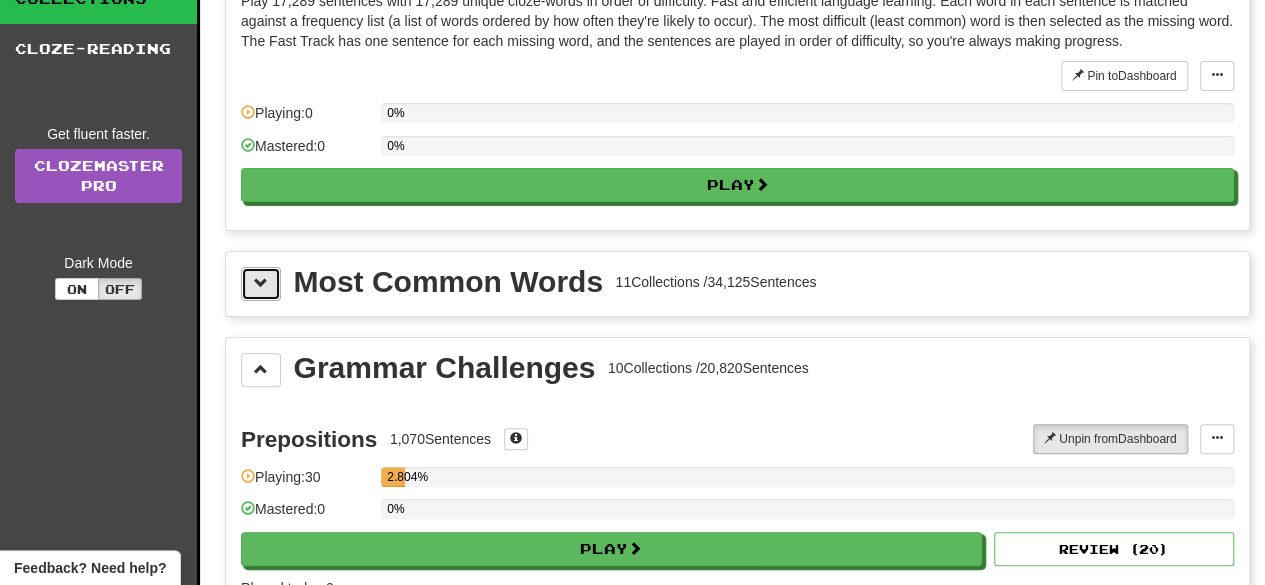 click at bounding box center (261, 284) 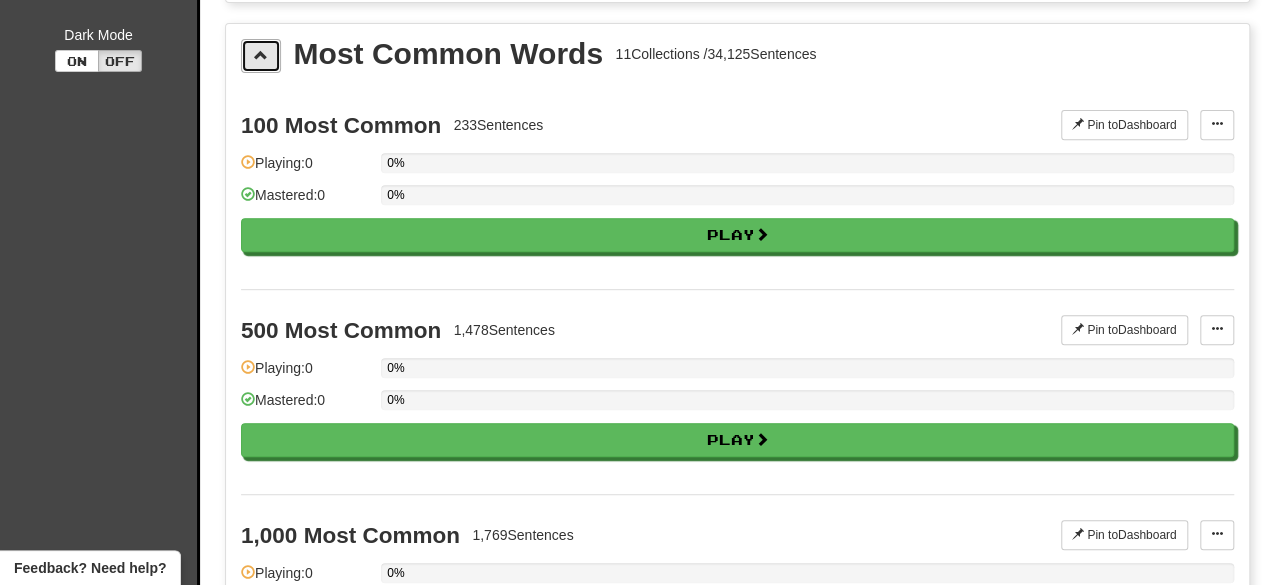 scroll, scrollTop: 0, scrollLeft: 0, axis: both 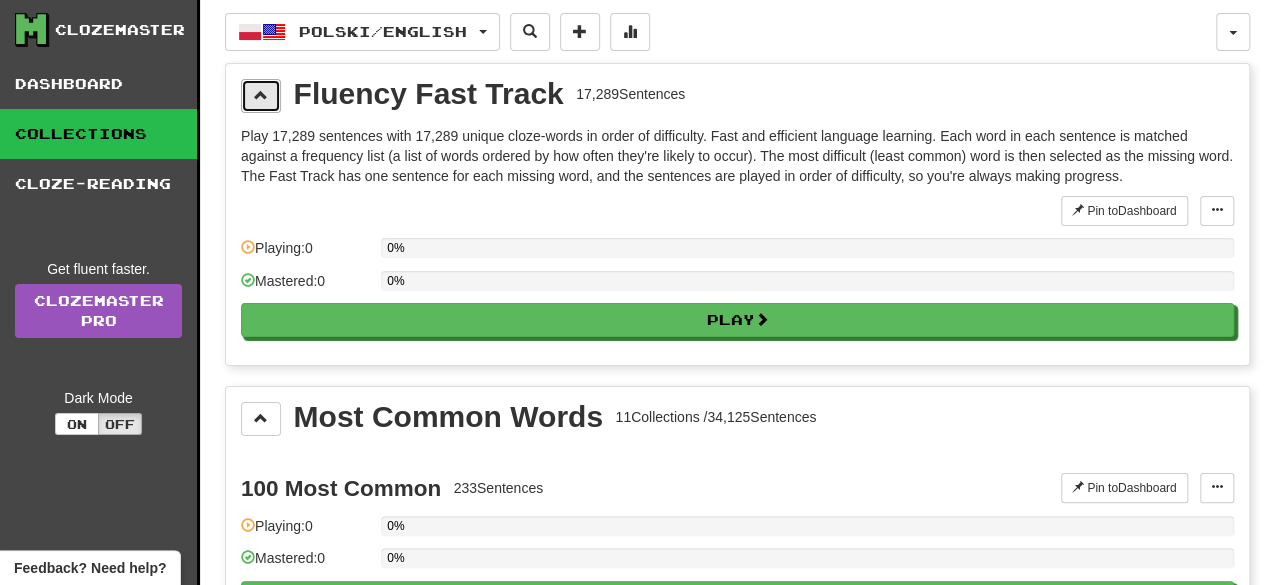 click at bounding box center (261, 96) 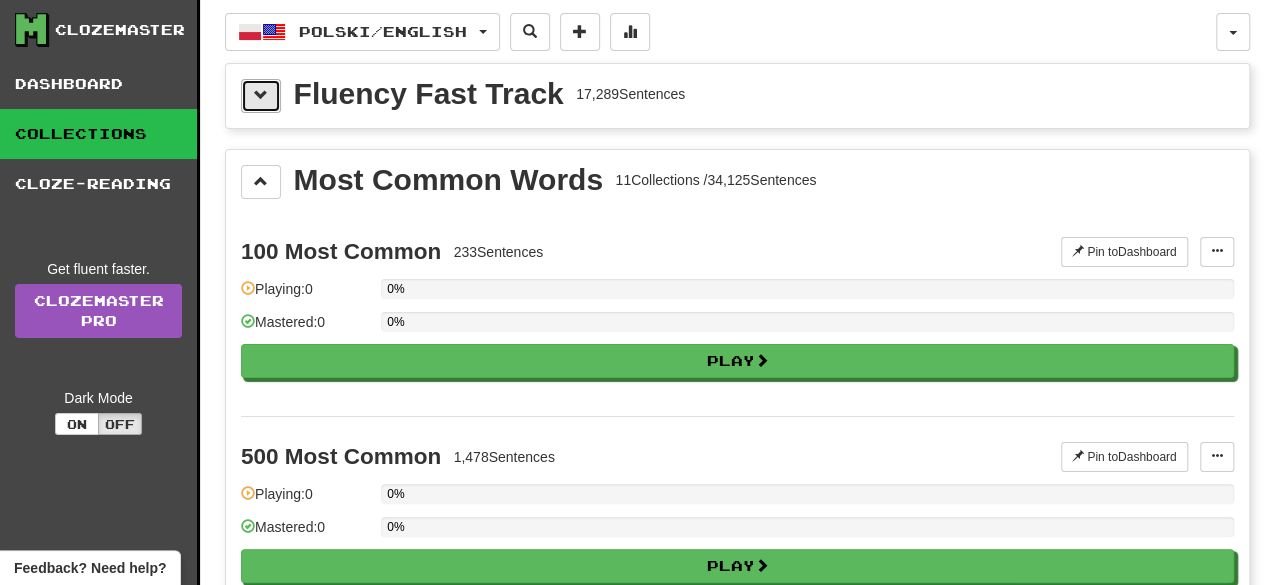 click at bounding box center (261, 96) 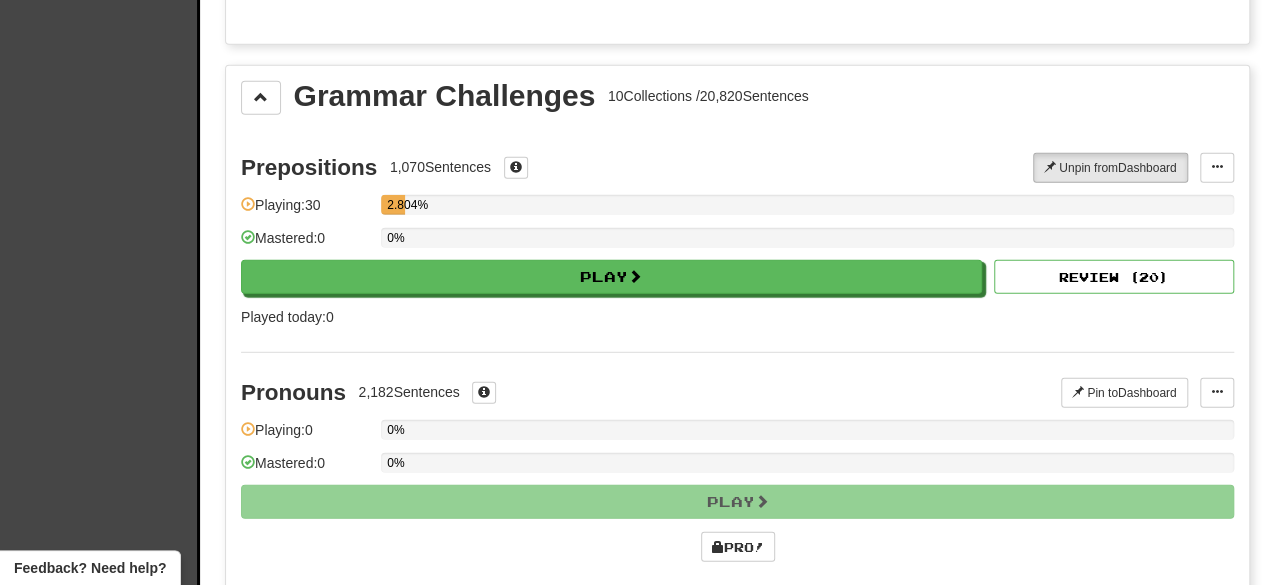 scroll, scrollTop: 2667, scrollLeft: 0, axis: vertical 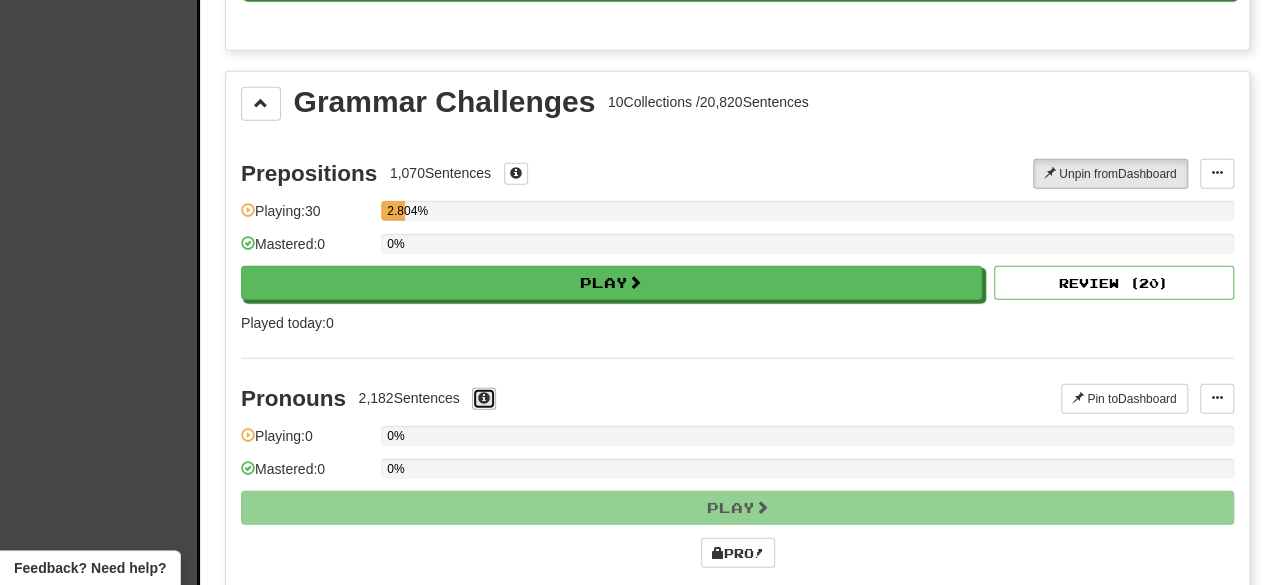 click at bounding box center (484, 399) 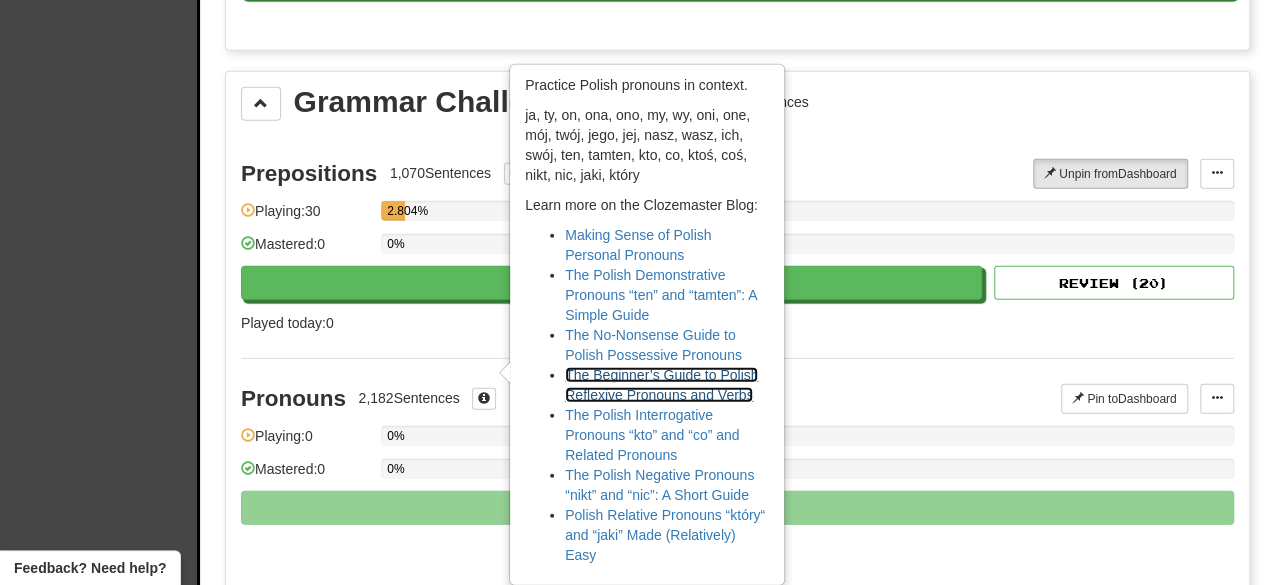 click on "The Beginner’s Guide to Polish Reflexive Pronouns and Verbs" at bounding box center [661, 385] 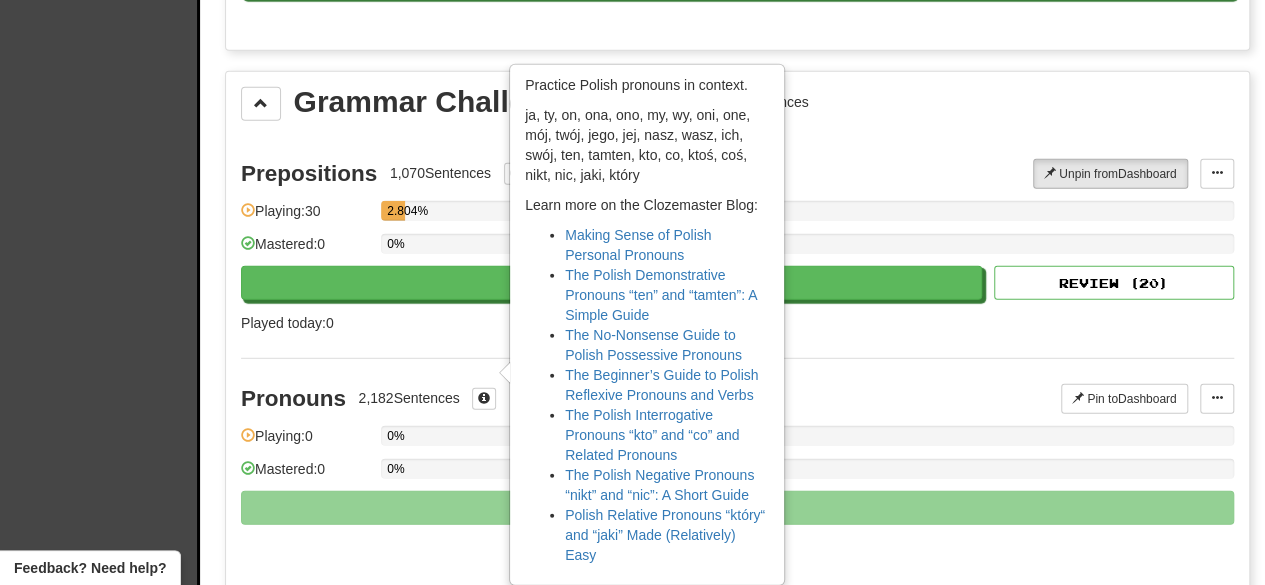 click on "Pronouns 2,182  Sentences × Practice Polish pronouns in context.   ja, ty, on, ona, ono, my, wy, oni, one, mój, twój, jego, jej, nasz, wasz, ich, swój, ten, tamten, kto, co, ktoś, coś, nikt, nic, jaki, który   Learn more on the Clozemaster Blog: Making Sense of Polish Personal Pronouns The Polish Demonstrative Pronouns “ten” and “tamten”: A Simple Guide The No-Nonsense Guide to Polish Possessive Pronouns The Beginner’s Guide to Polish Reflexive Pronouns and Verbs The Polish Interrogative Pronouns “kto” and “co” and Related Pronouns The Polish Negative Pronouns “nikt” and “nic”: A Short Guide Polish Relative Pronouns “który“ and “jaki” Made (Relatively) Easy   Pin to  Dashboard   Pin to  Dashboard Manage Sentences  Playing:  0 0%  Mastered:  0 0% Play   Pro!" at bounding box center [737, 482] 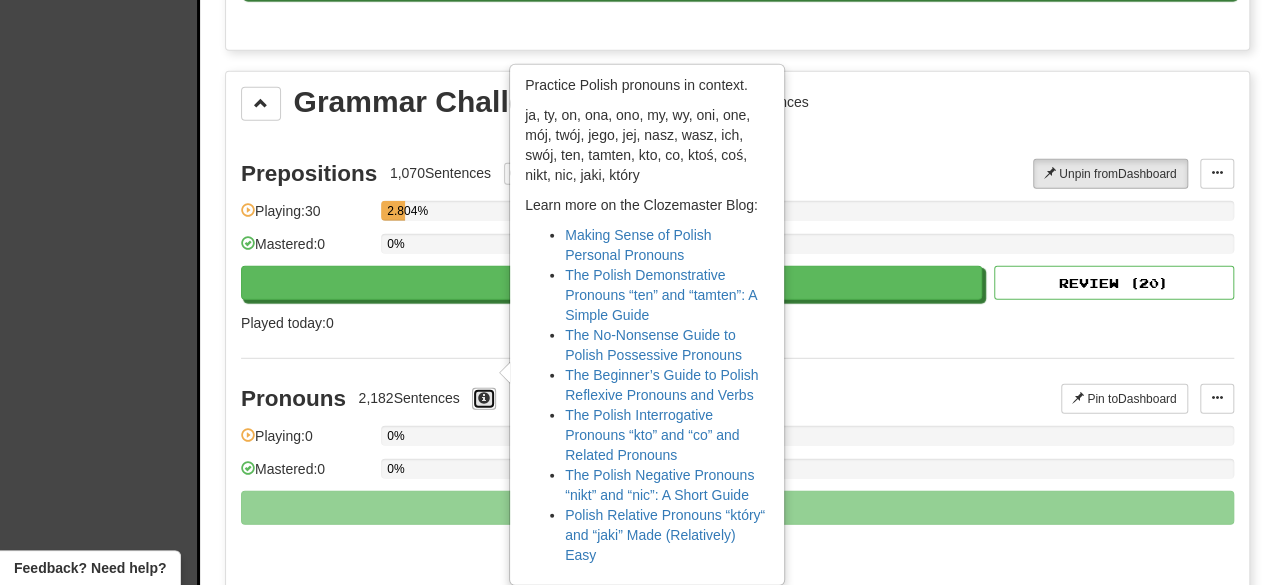 click at bounding box center (484, 399) 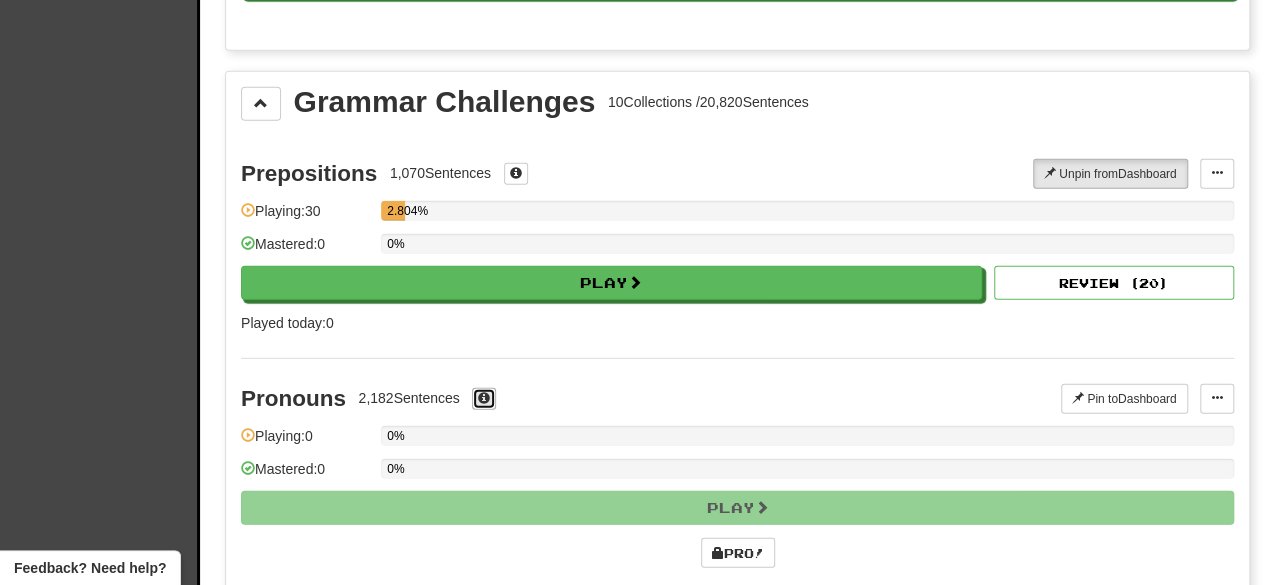 click at bounding box center (484, 398) 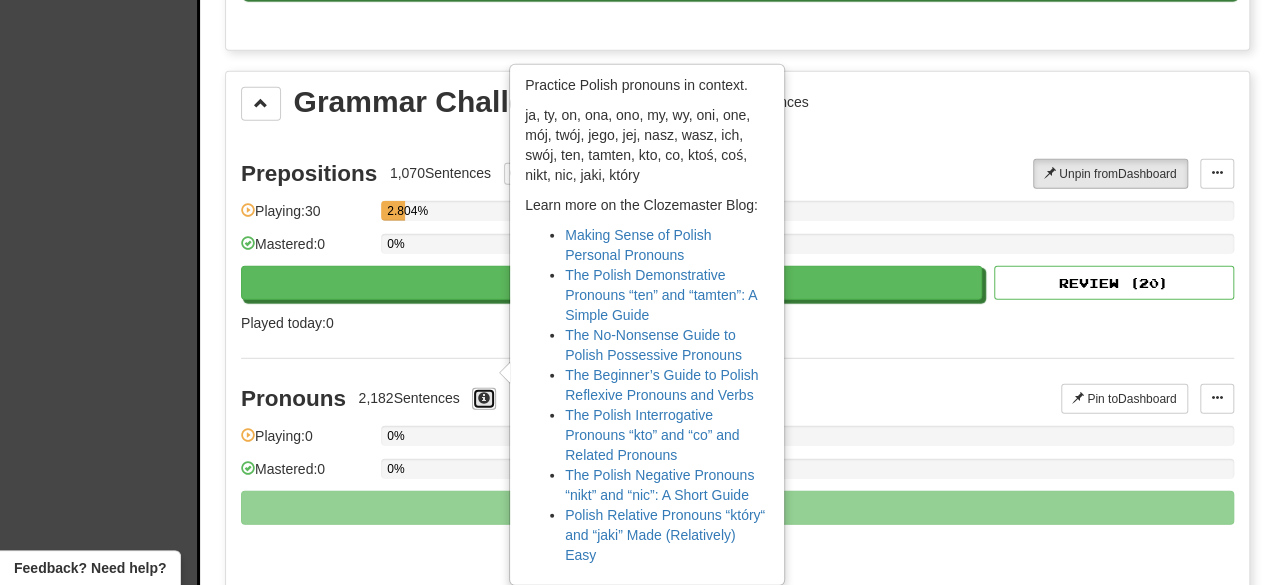 click at bounding box center [484, 398] 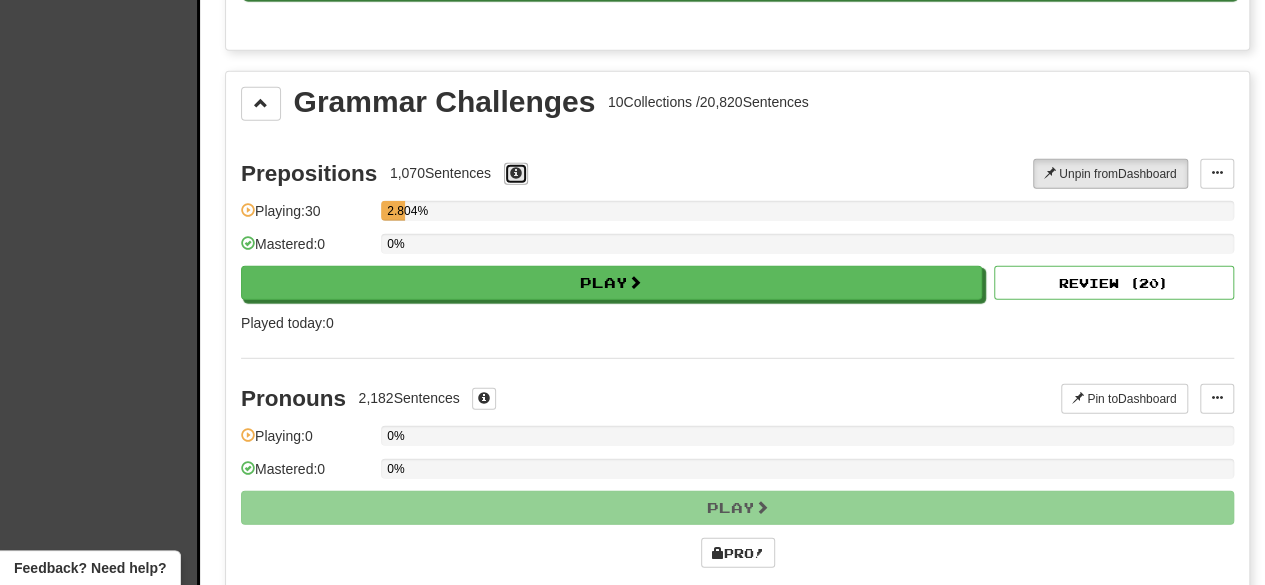 click at bounding box center (516, 173) 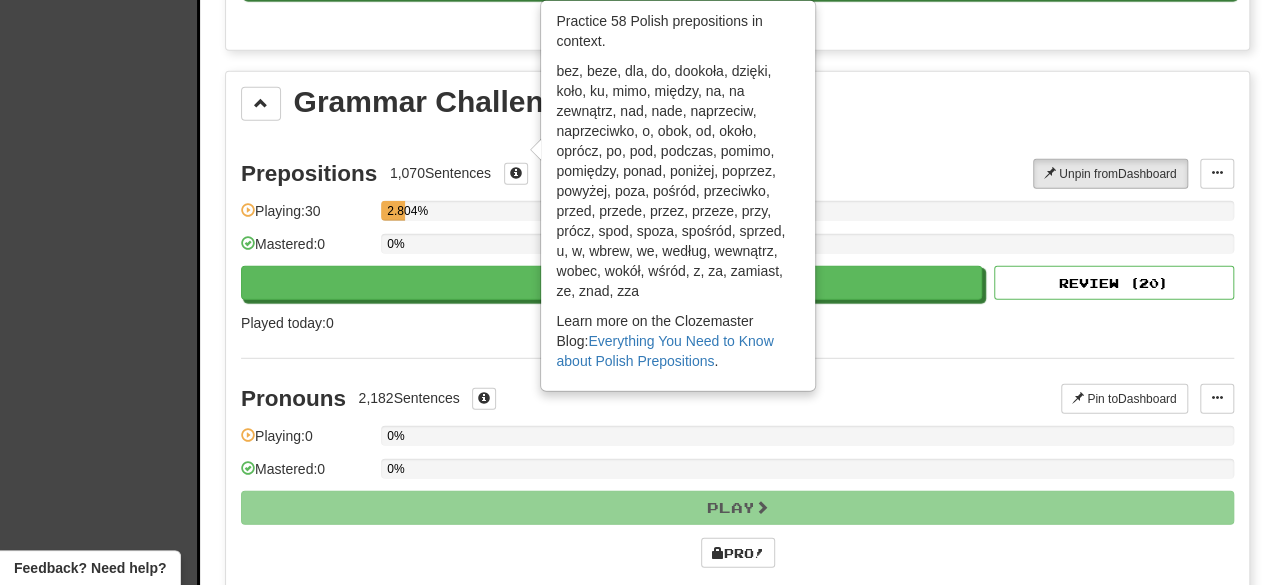 click on "Grammar Challenges 10  Collections /  20,820  Sentences" at bounding box center (737, 104) 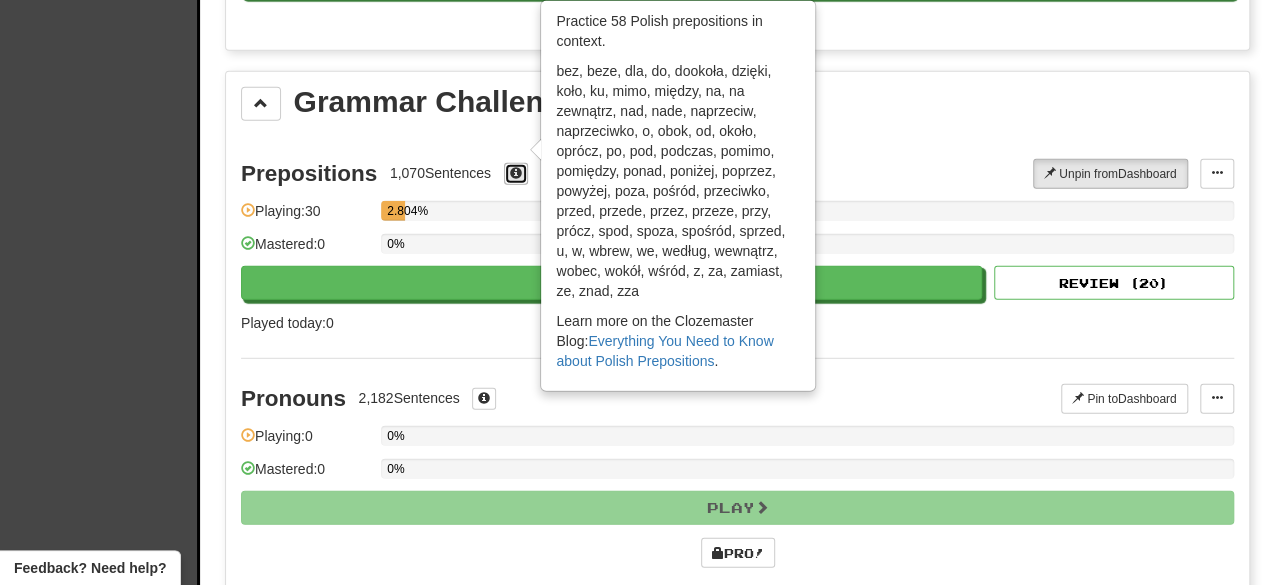 click at bounding box center (516, 173) 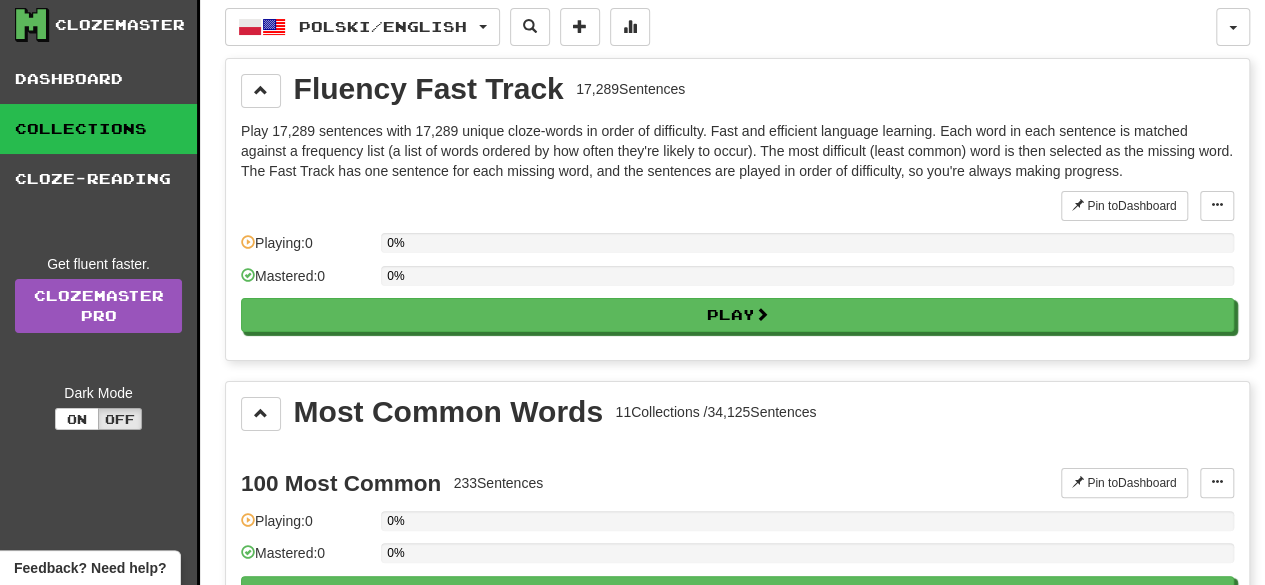 scroll, scrollTop: 0, scrollLeft: 0, axis: both 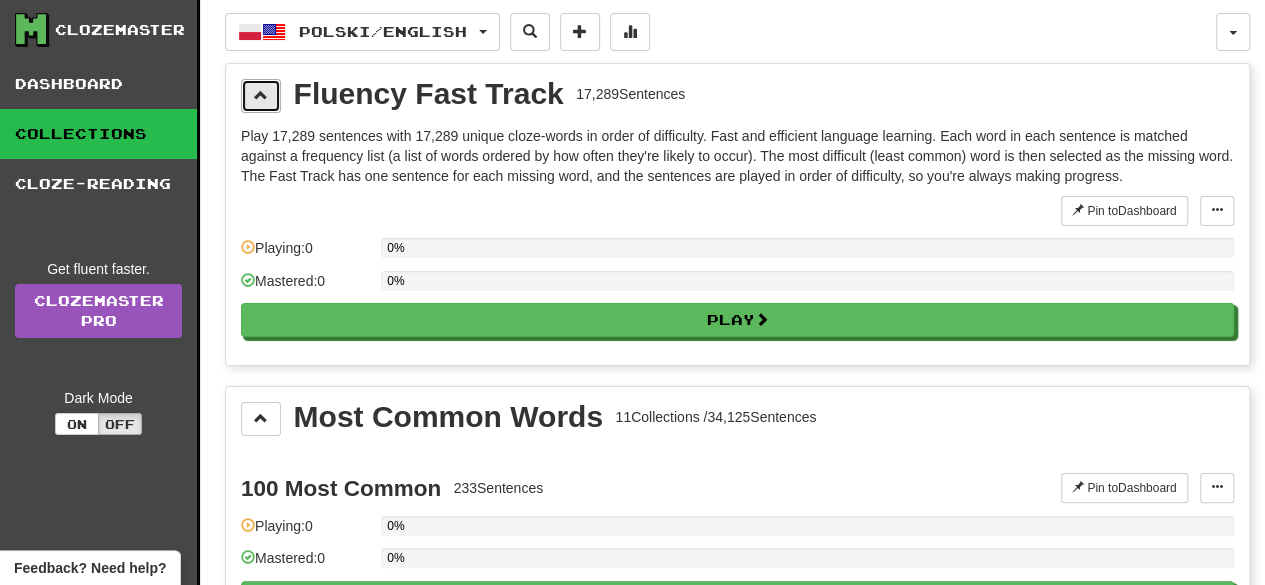 click at bounding box center [261, 95] 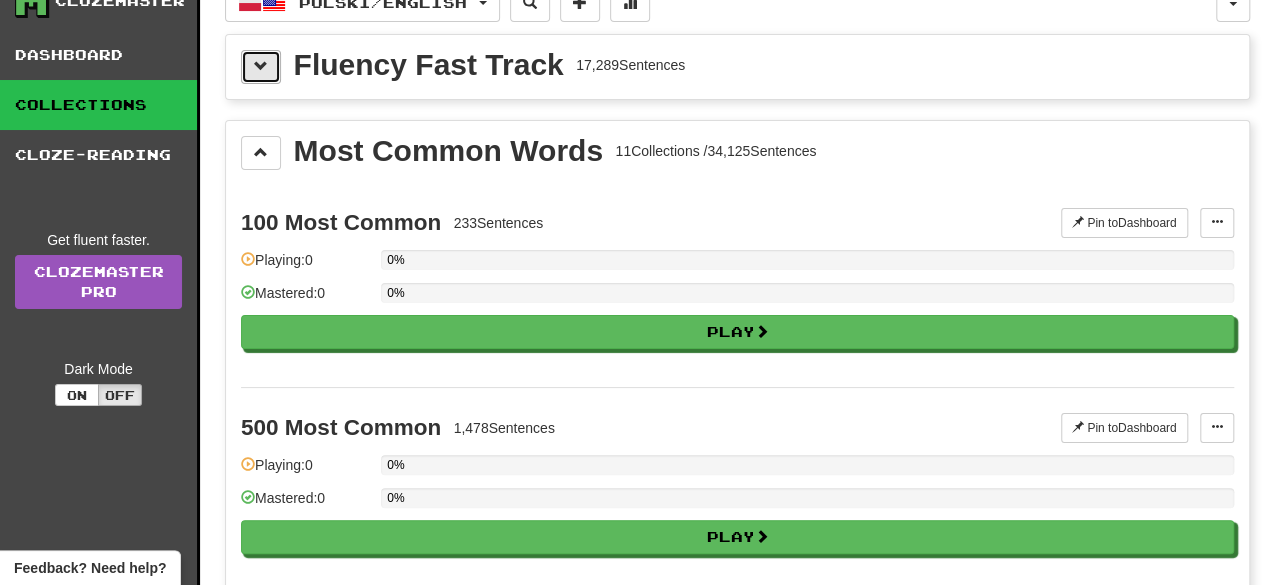 scroll, scrollTop: 0, scrollLeft: 0, axis: both 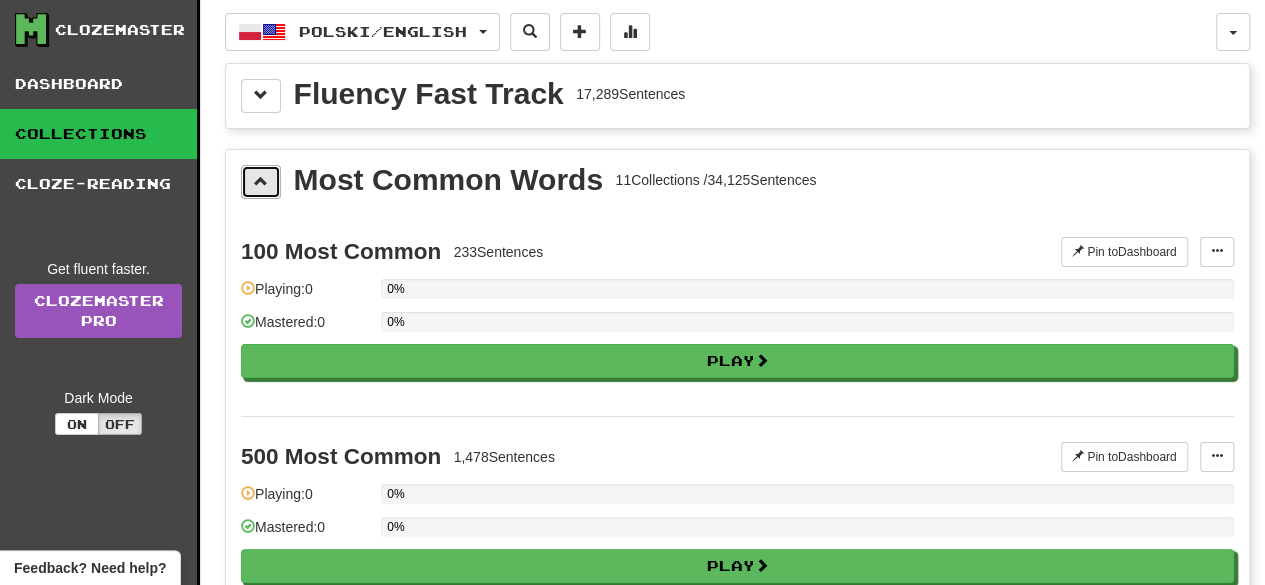 click at bounding box center [261, 181] 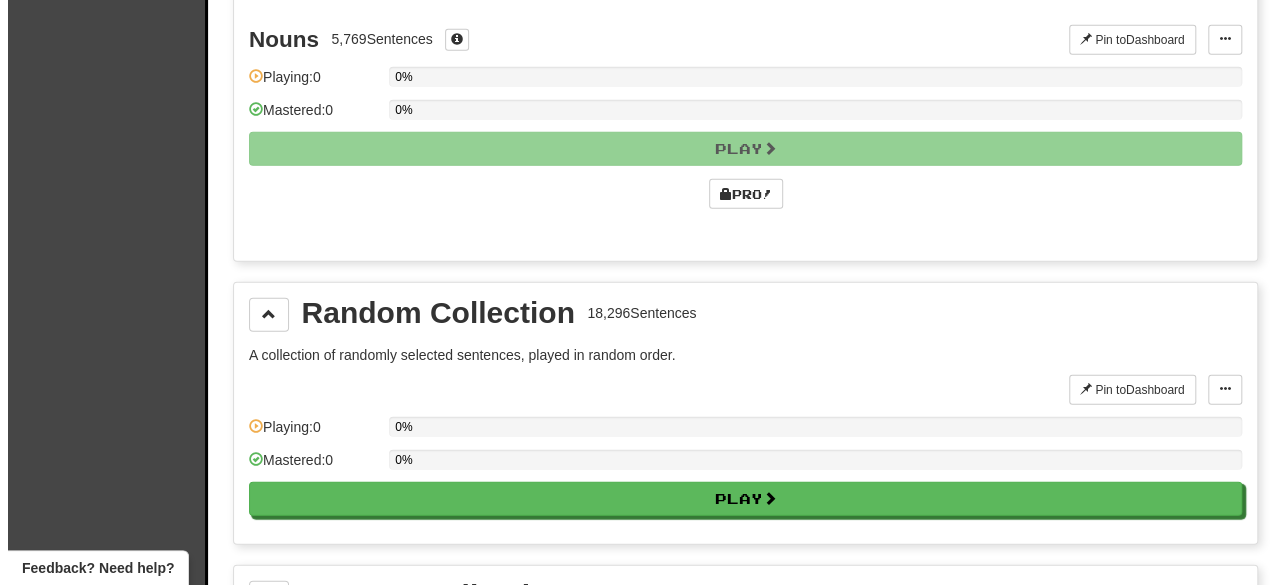 scroll, scrollTop: 2508, scrollLeft: 0, axis: vertical 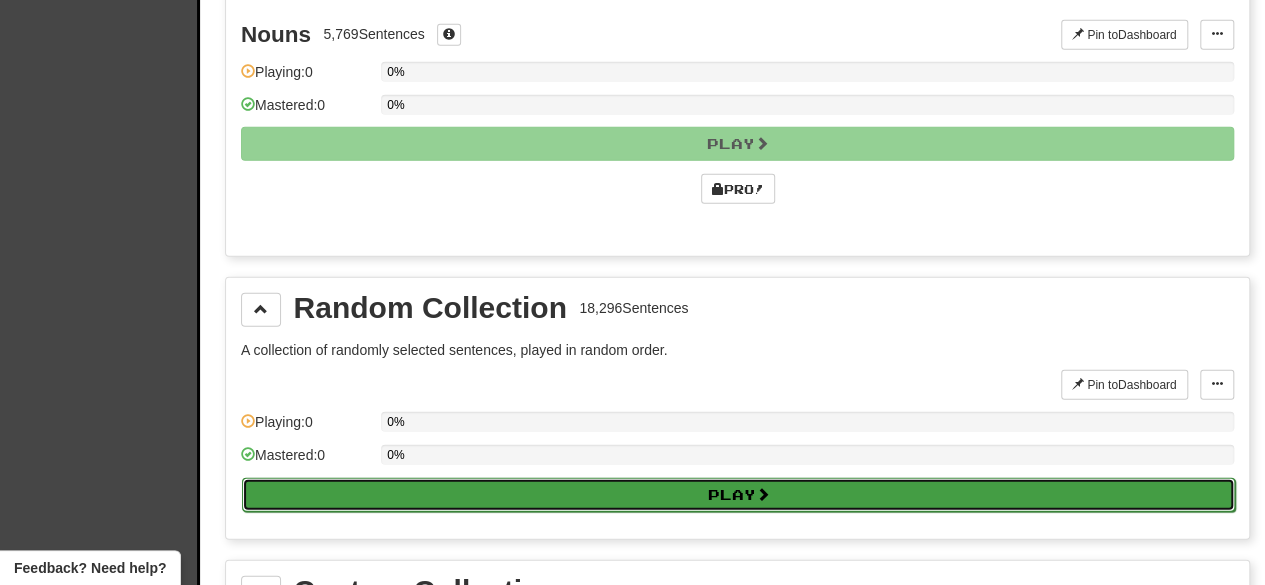 click on "Play" at bounding box center [738, 495] 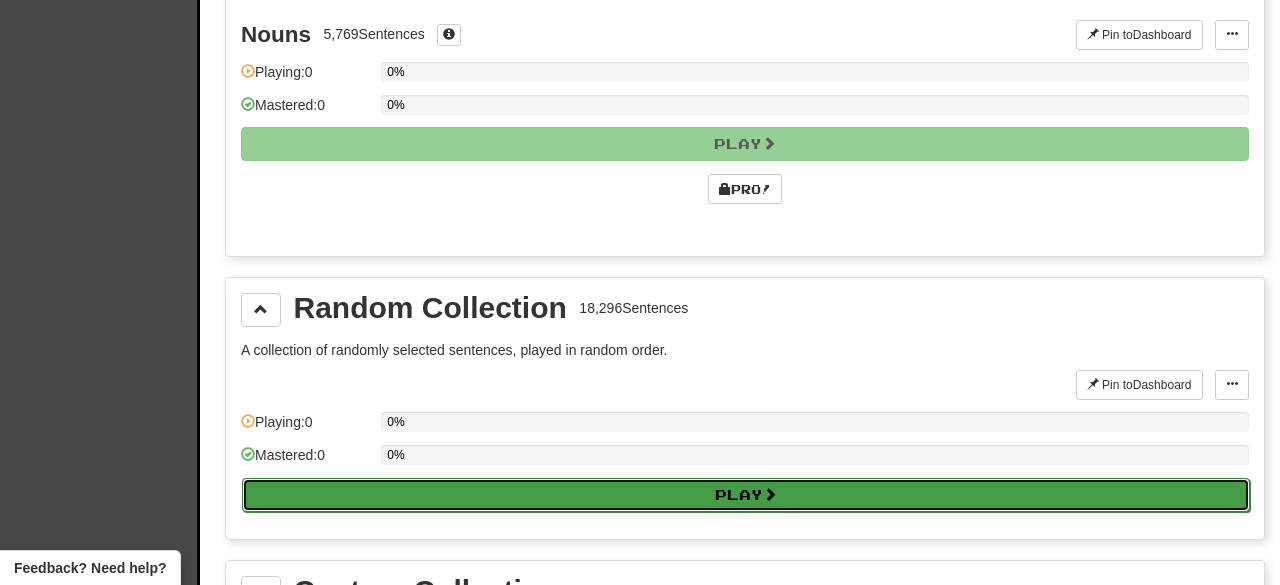 select on "**" 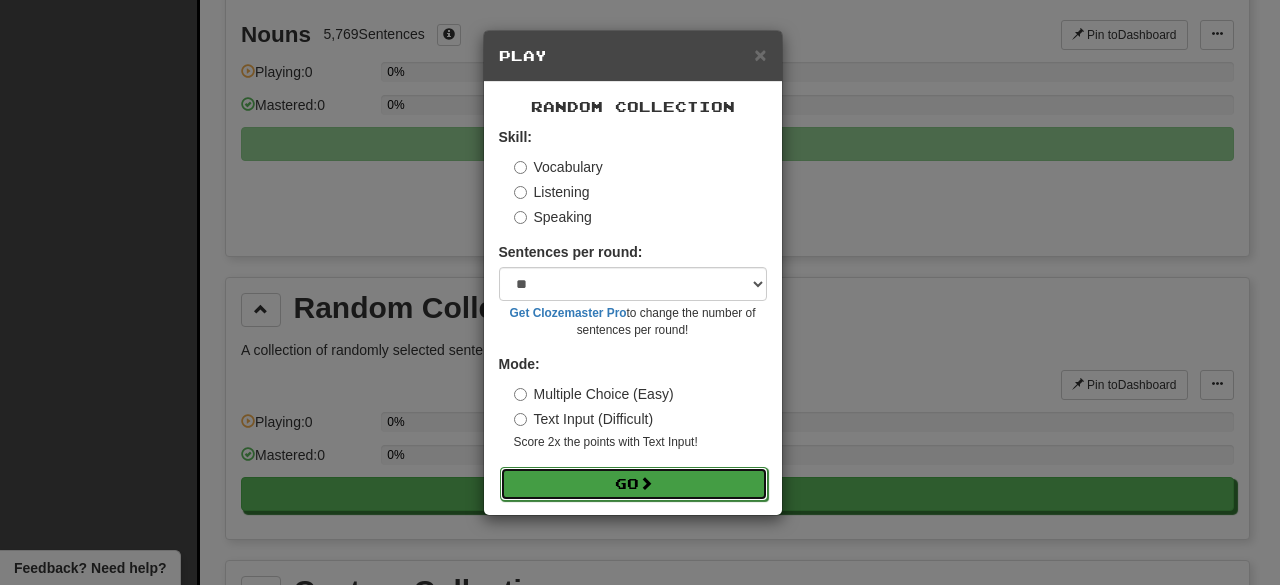 click on "Go" at bounding box center (634, 484) 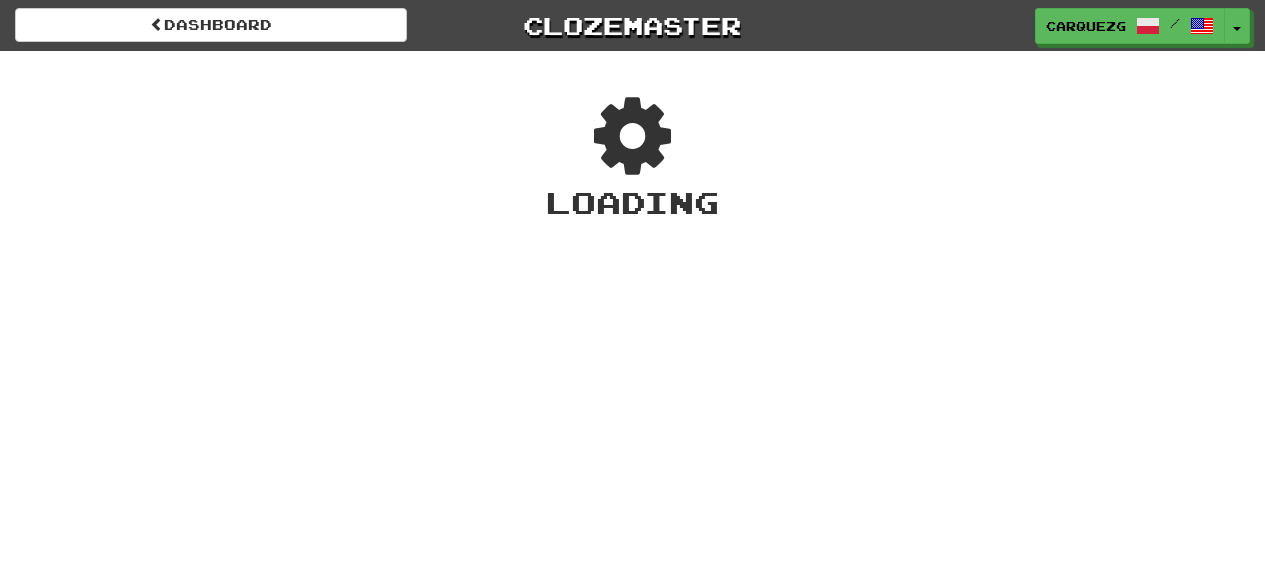 scroll, scrollTop: 0, scrollLeft: 0, axis: both 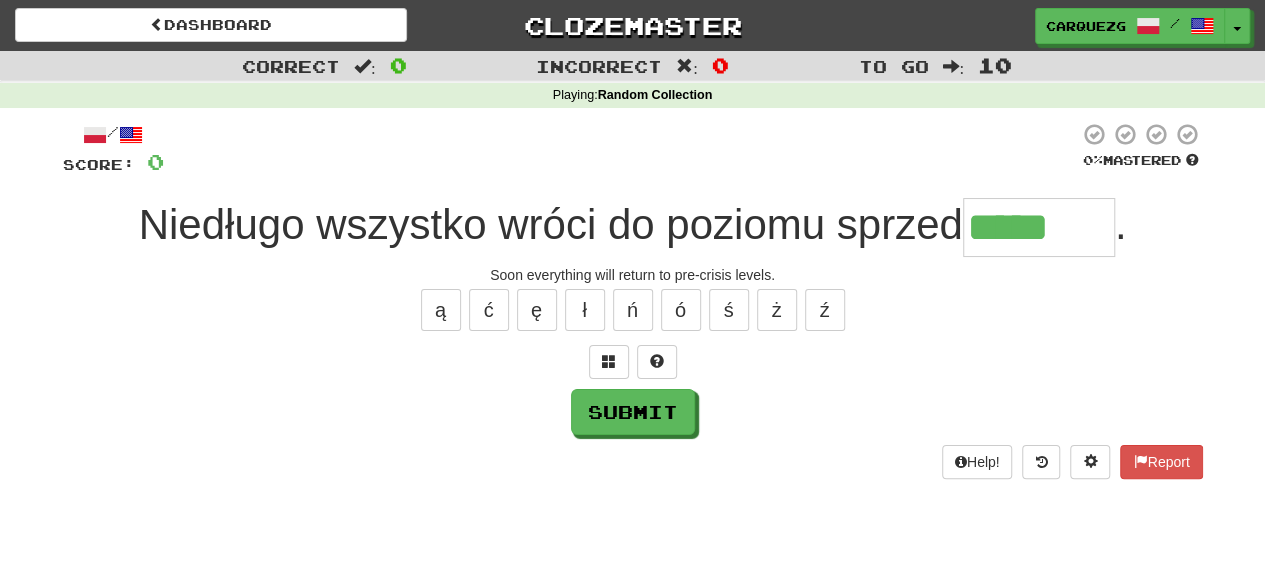type on "*****" 